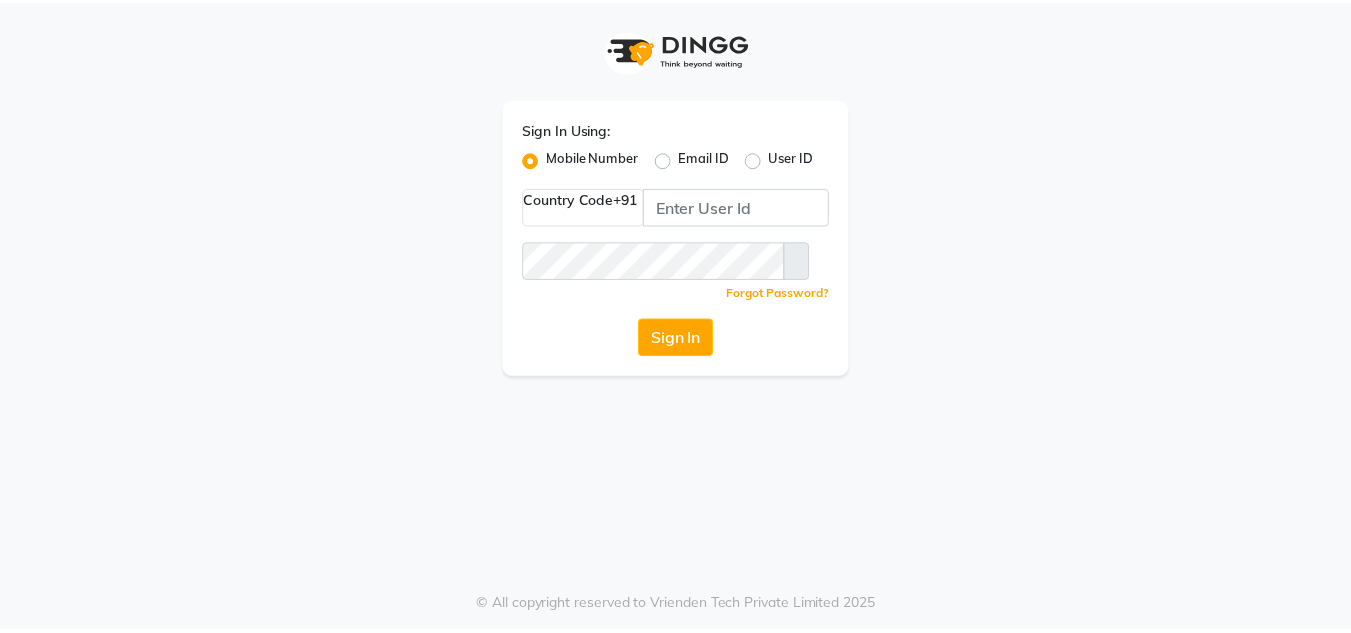 scroll, scrollTop: 0, scrollLeft: 0, axis: both 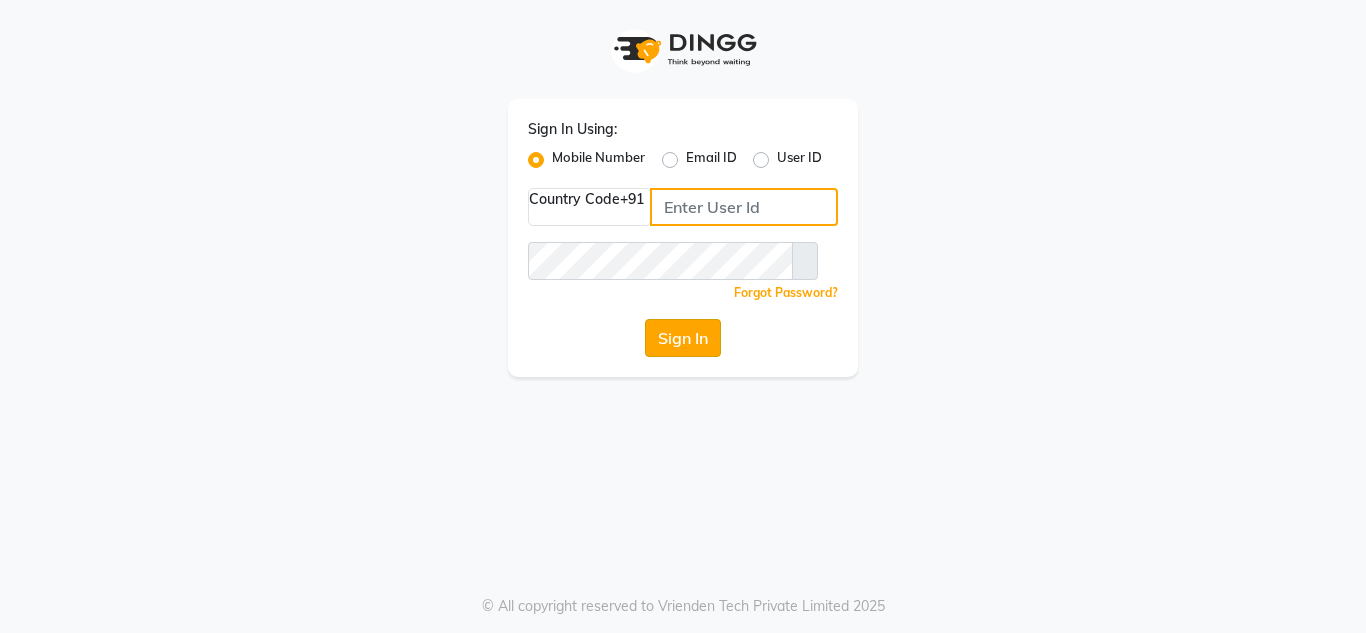 type on "[PHONE]" 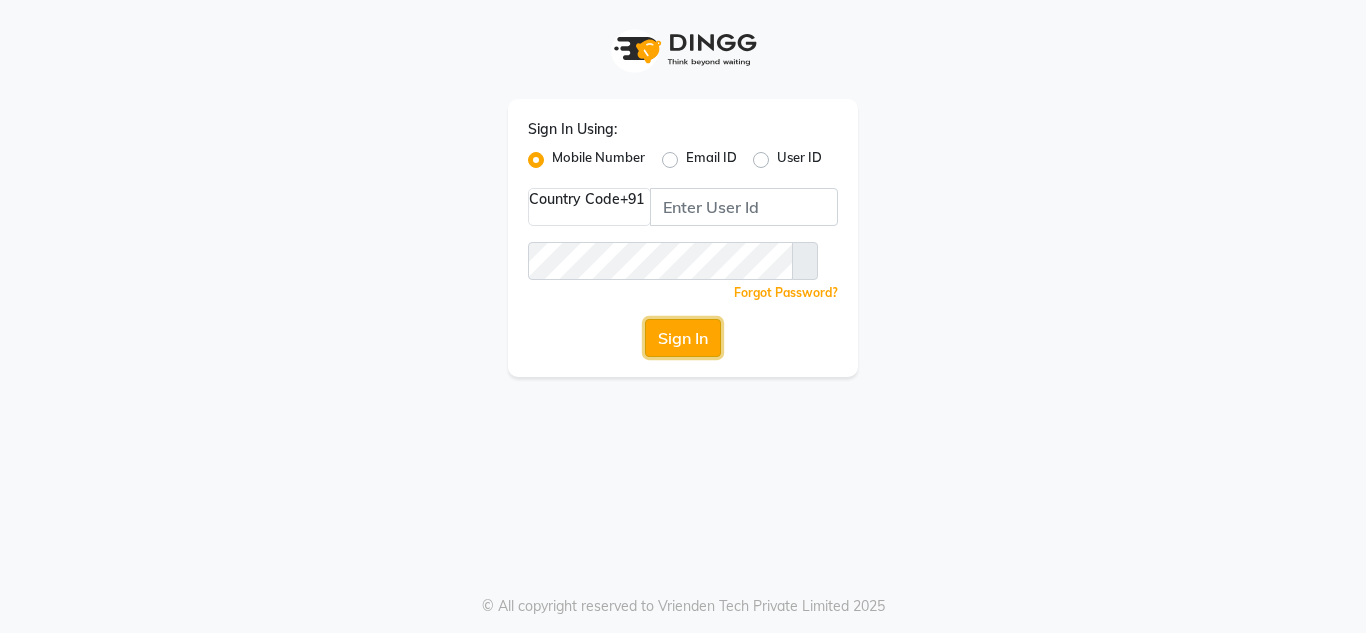 click on "Sign In" at bounding box center (683, 338) 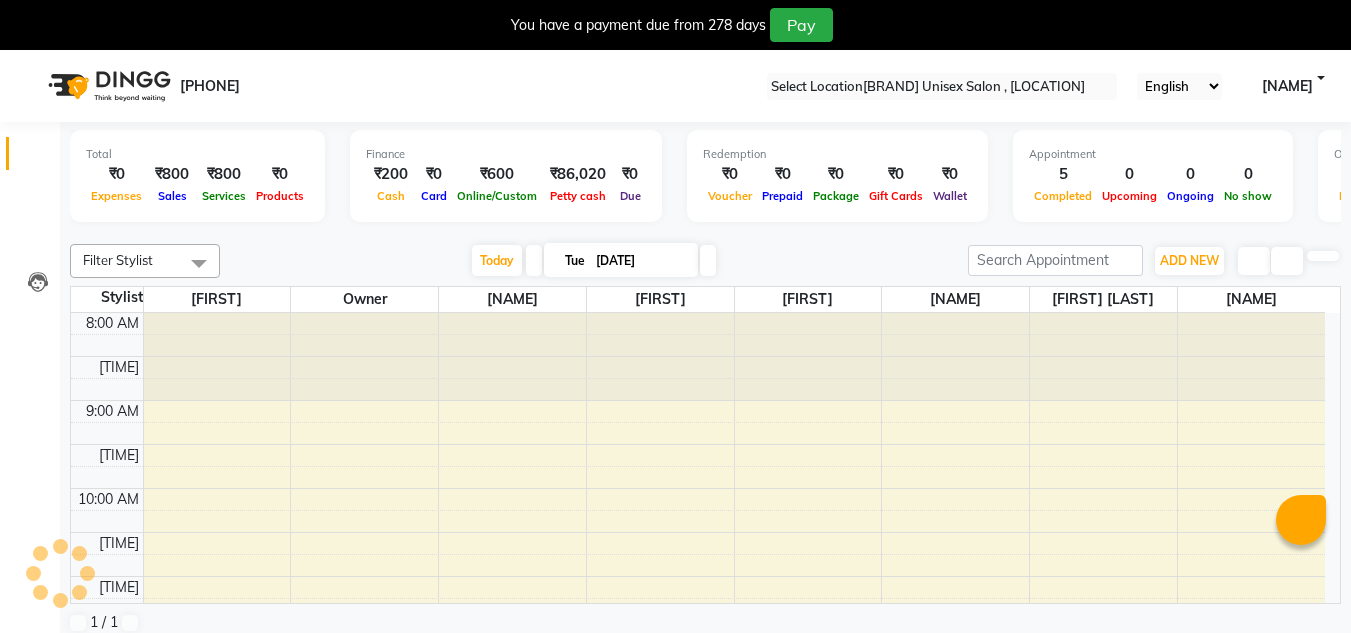 scroll, scrollTop: 0, scrollLeft: 0, axis: both 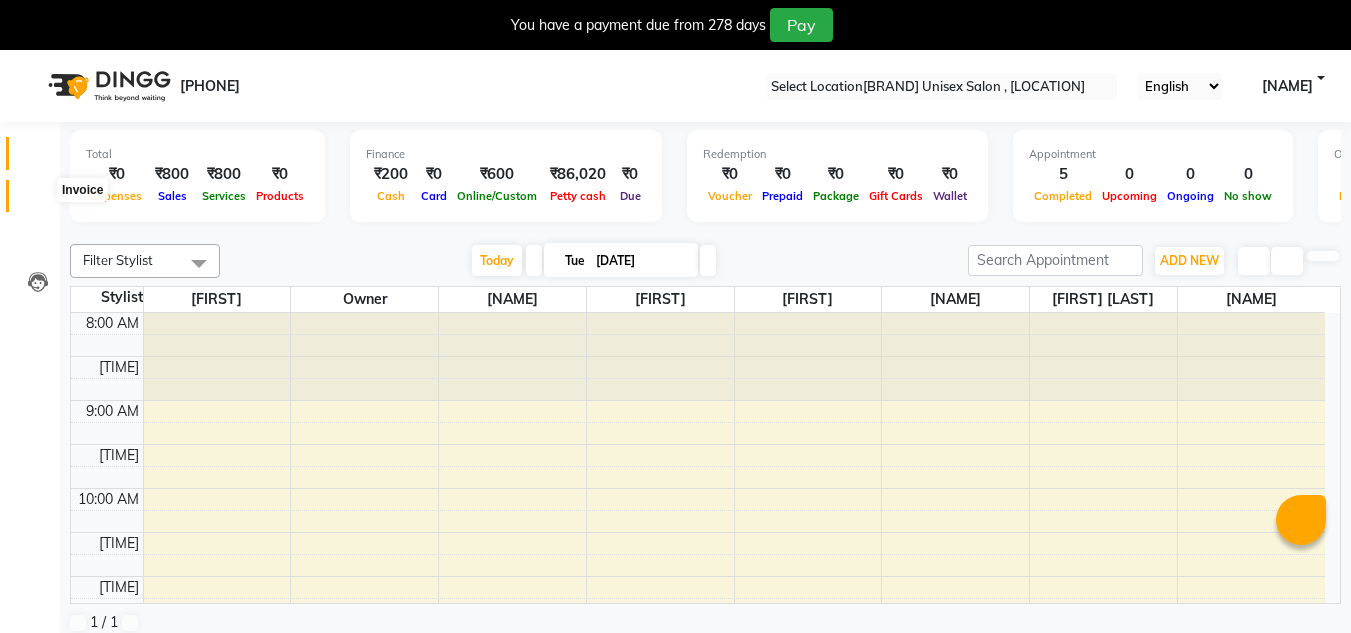 click at bounding box center [37, 201] 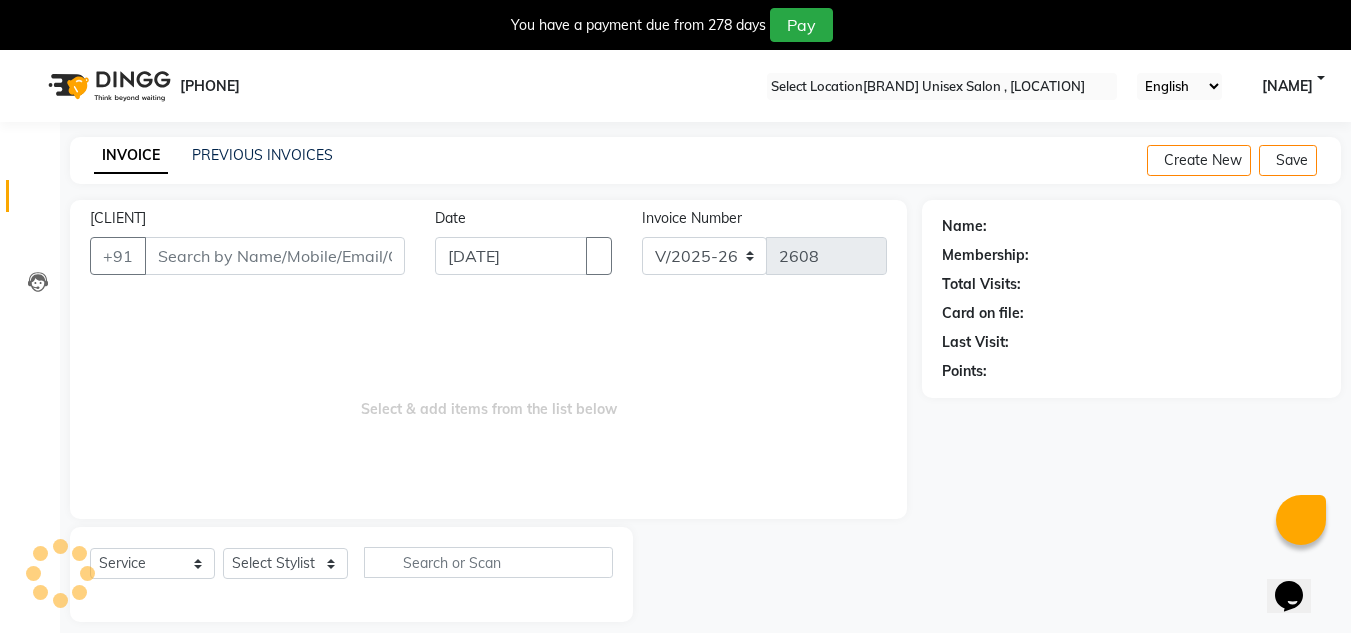 scroll, scrollTop: 0, scrollLeft: 0, axis: both 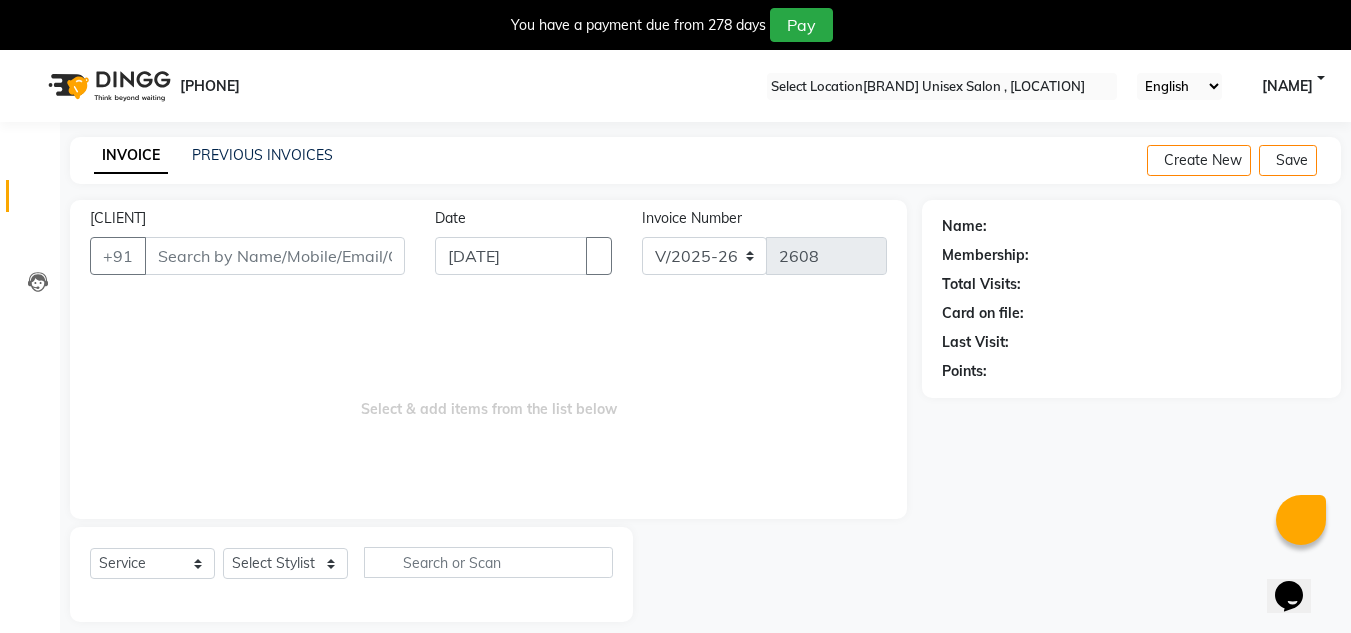 click on "[CLIENT]" at bounding box center (275, 256) 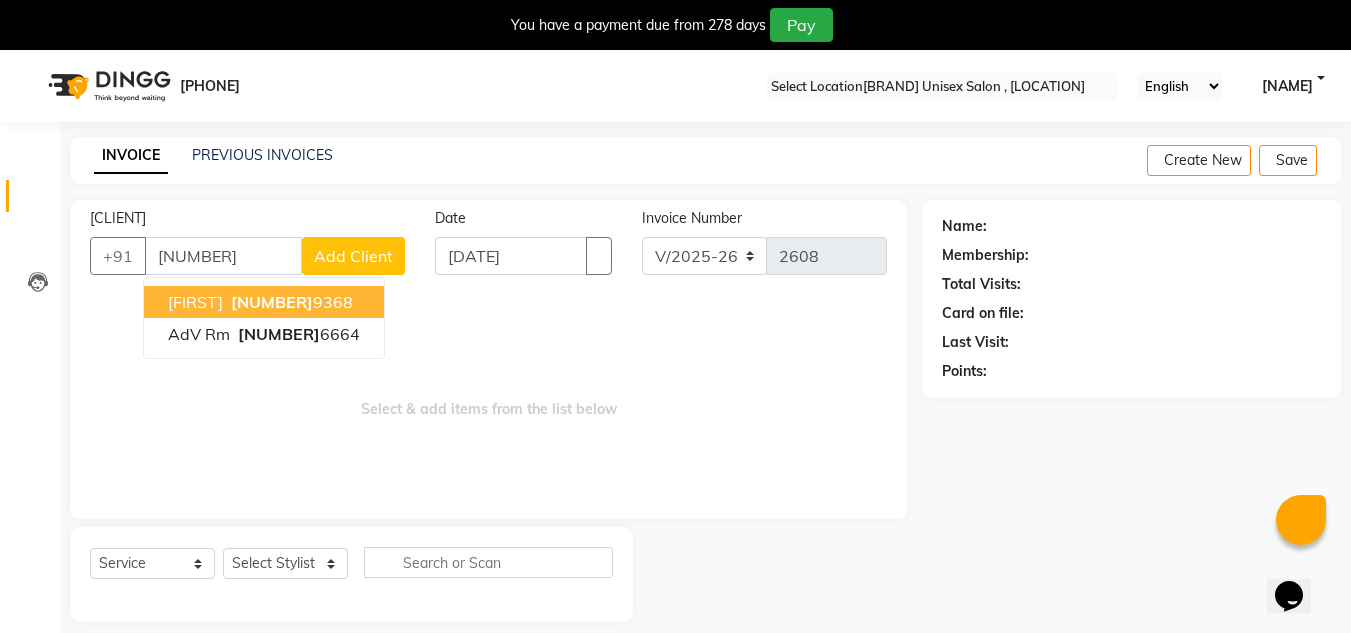 click on "[NAME] [PHONE]" at bounding box center (264, 302) 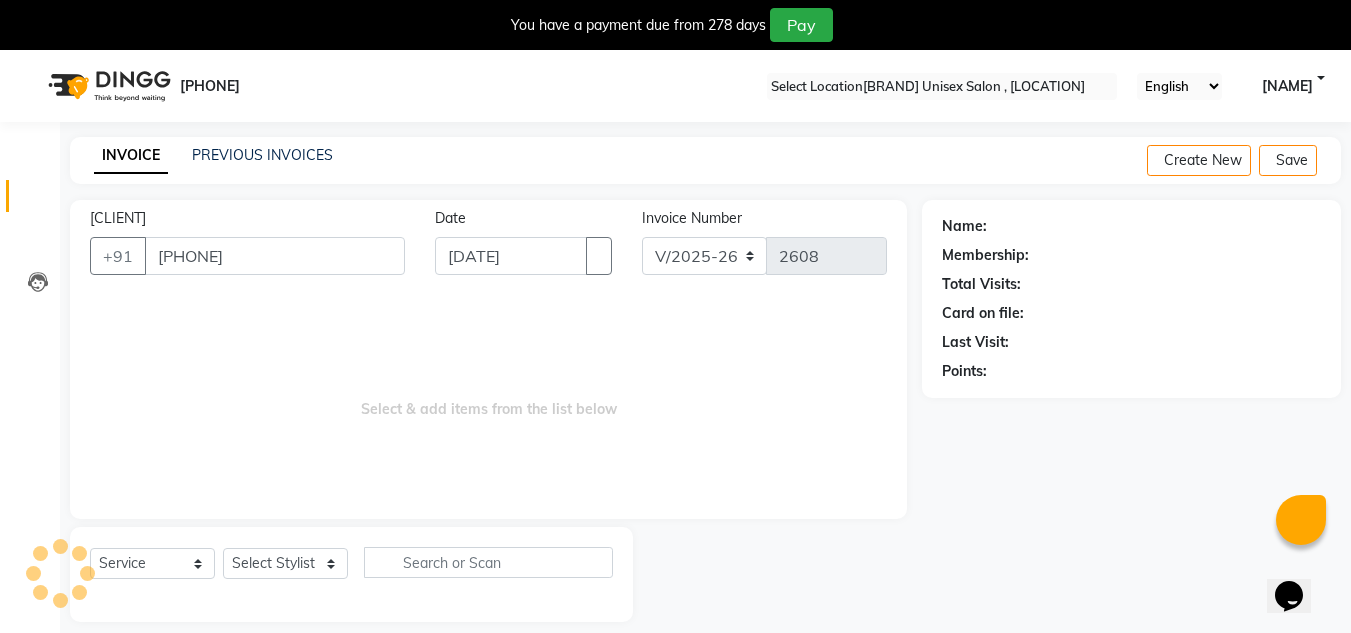type on "[PHONE]" 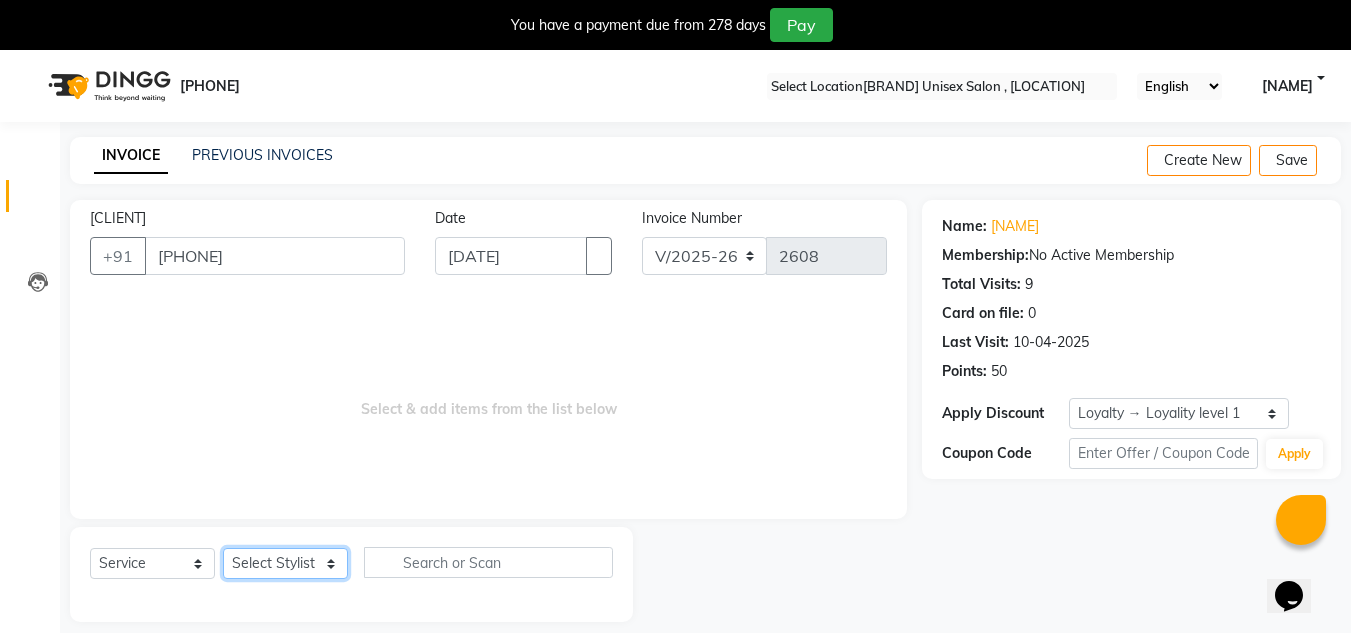 click on "Select Stylist [NAME] [FIRST] [LAST]  [NAME] [NAME] [NAME] [NAME] [NAME] [NAME]" at bounding box center (285, 563) 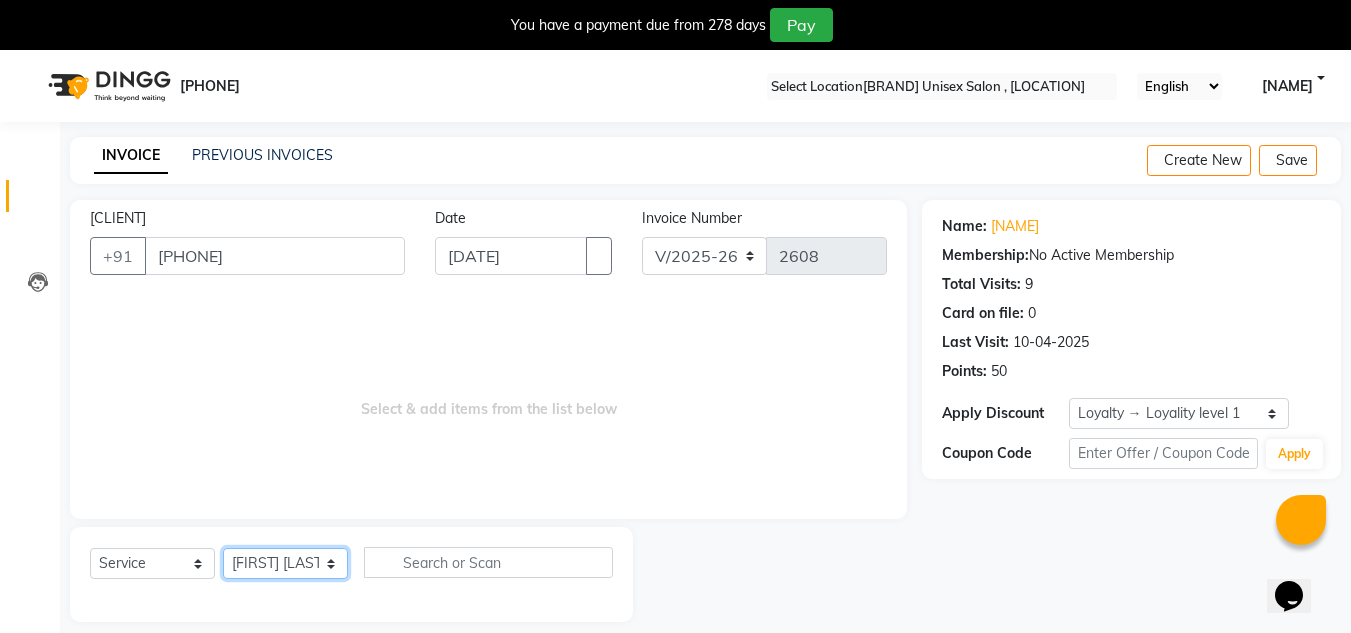 click on "Select Stylist [NAME] [FIRST] [LAST]  [NAME] [NAME] [NAME] [NAME] [NAME] [NAME]" at bounding box center [285, 563] 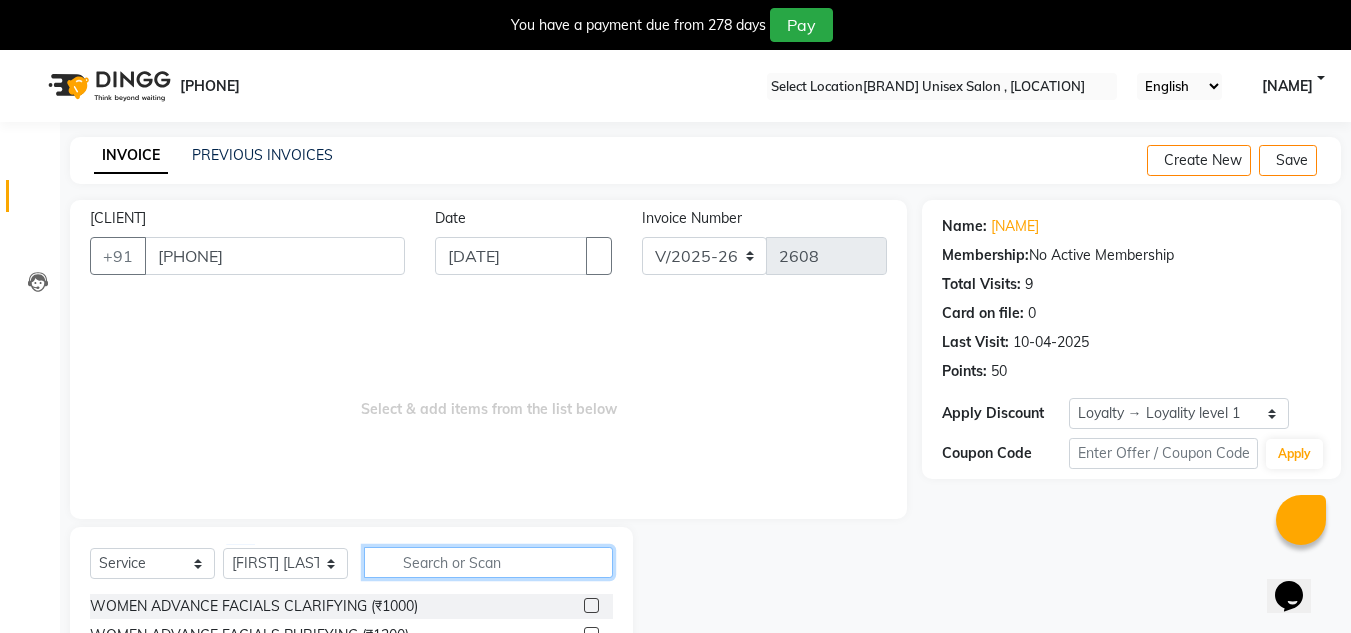 click at bounding box center [488, 562] 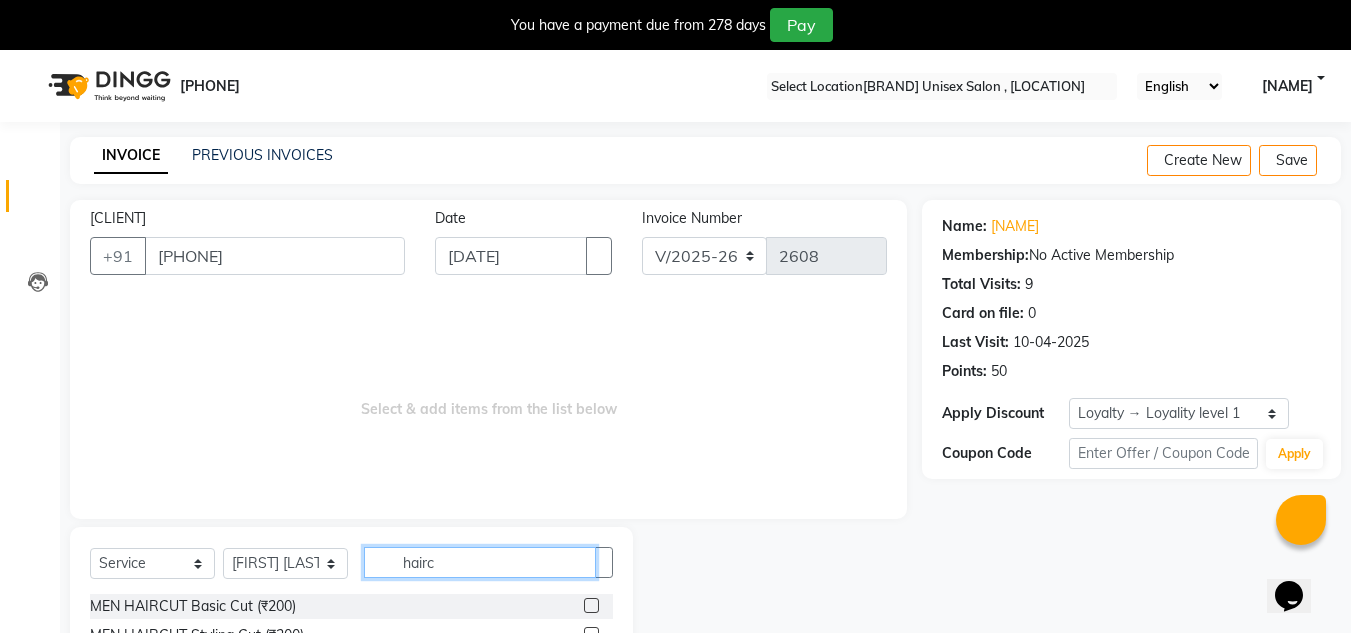 type on "hairc" 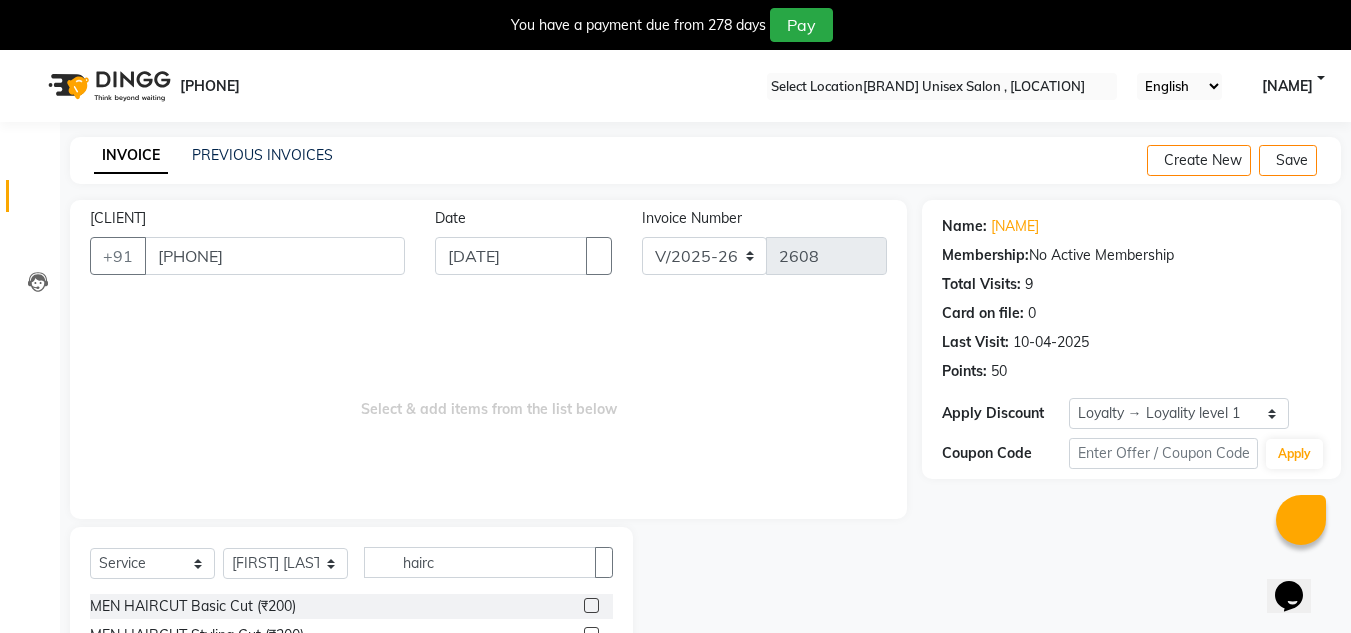 click at bounding box center (591, 605) 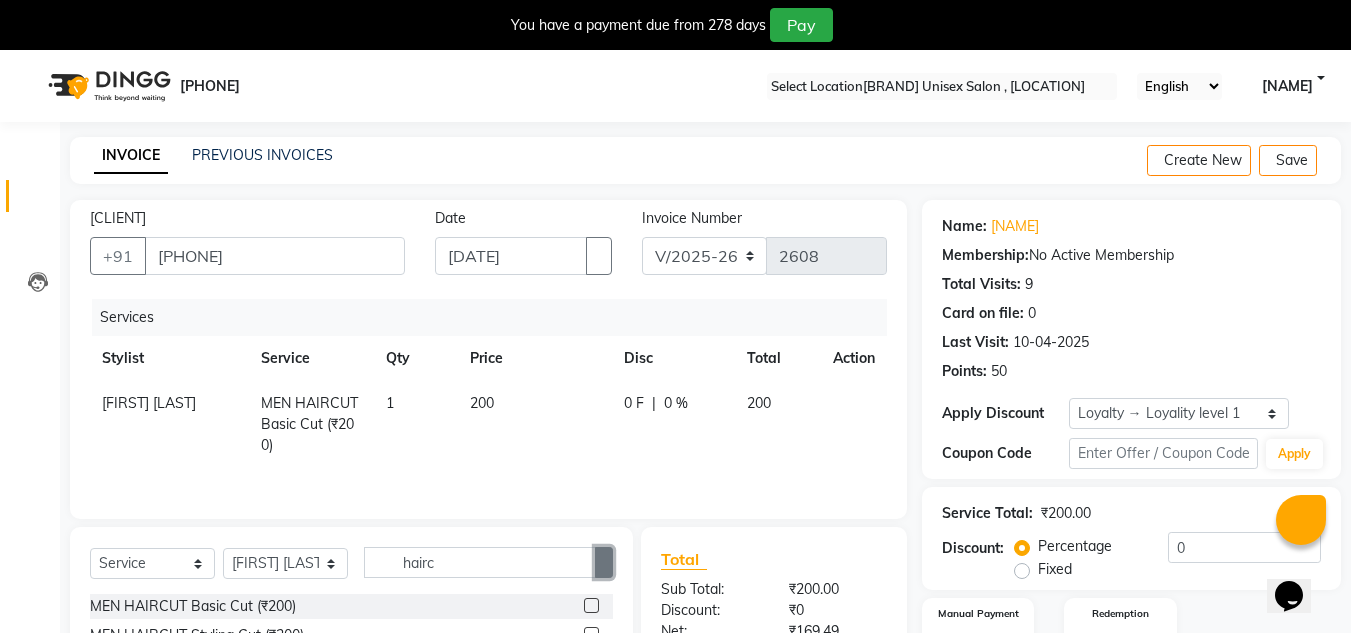 click at bounding box center (604, 563) 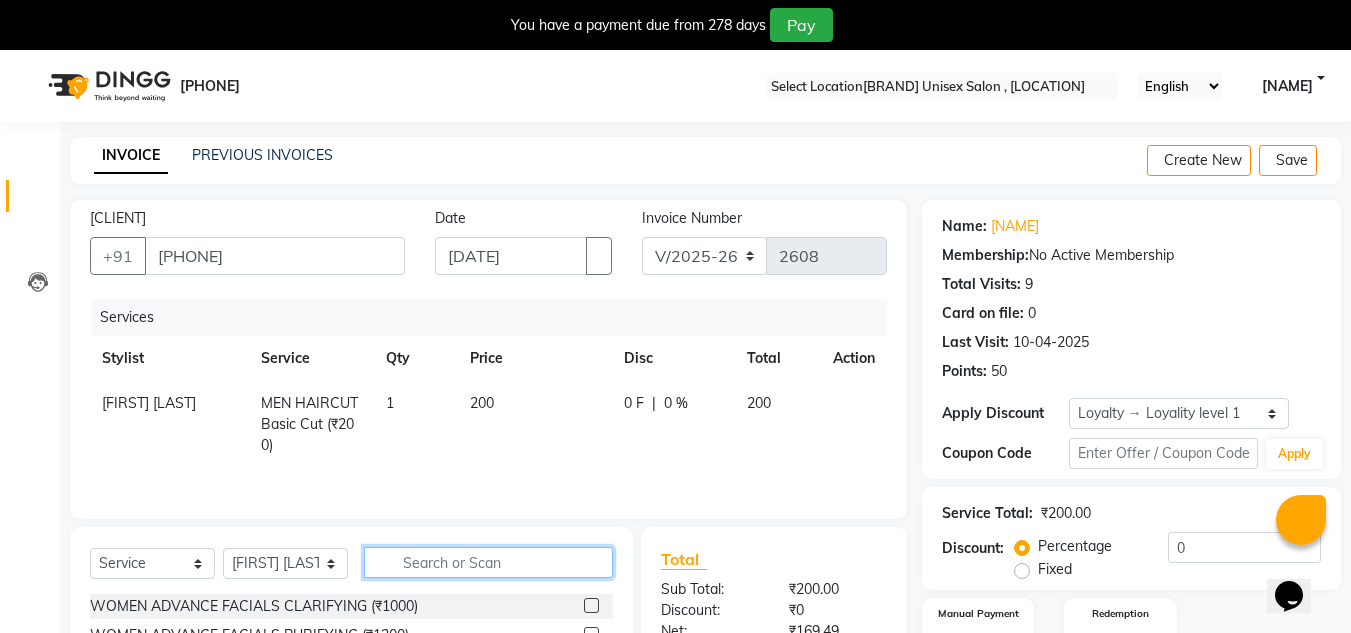 click at bounding box center (488, 562) 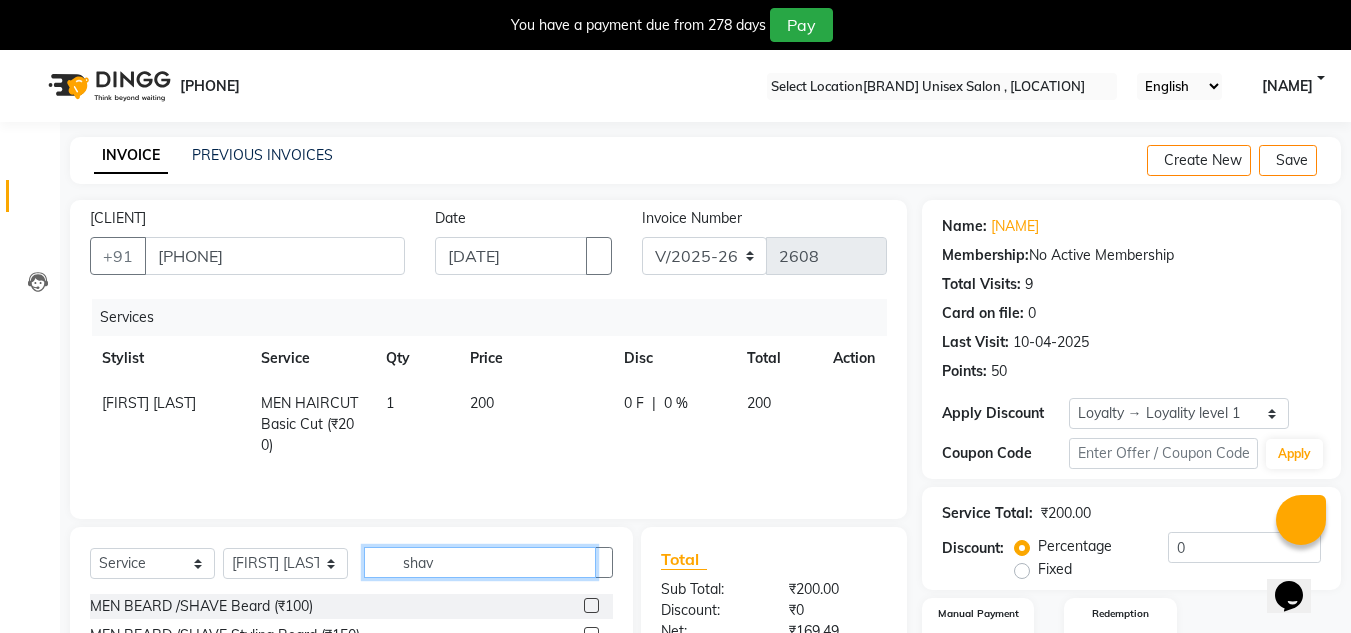 type on "shav" 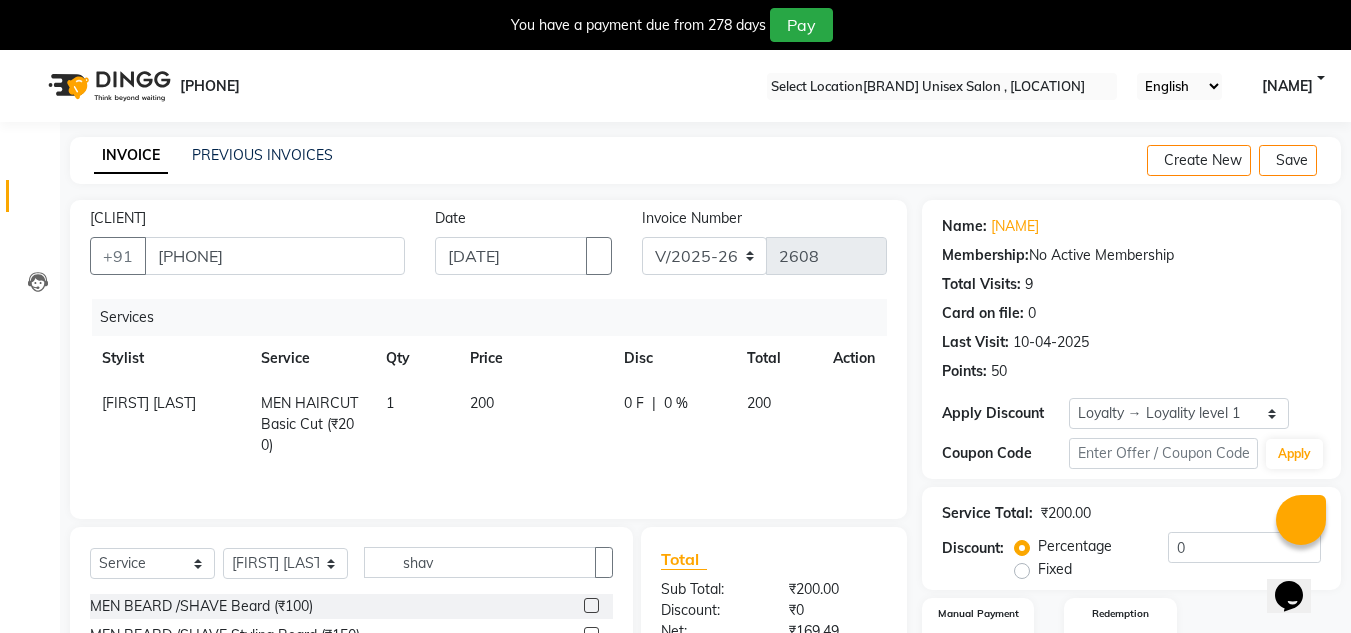 click at bounding box center (591, 605) 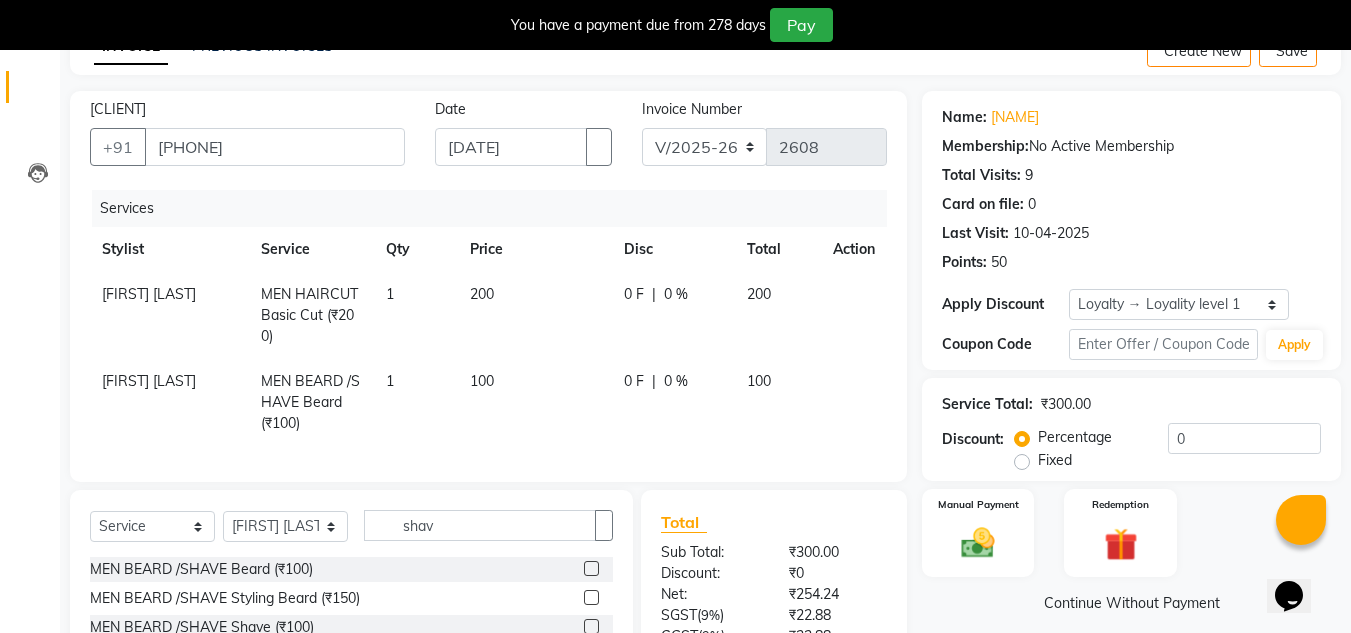 scroll, scrollTop: 200, scrollLeft: 0, axis: vertical 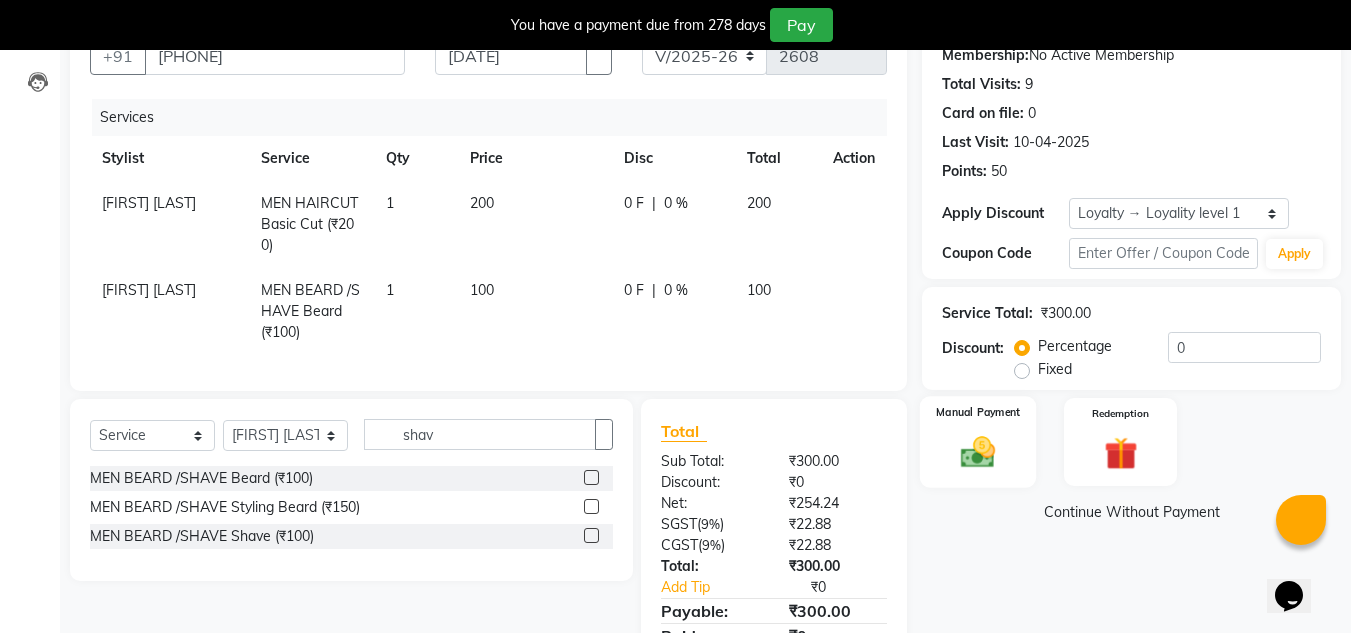 click at bounding box center (978, 452) 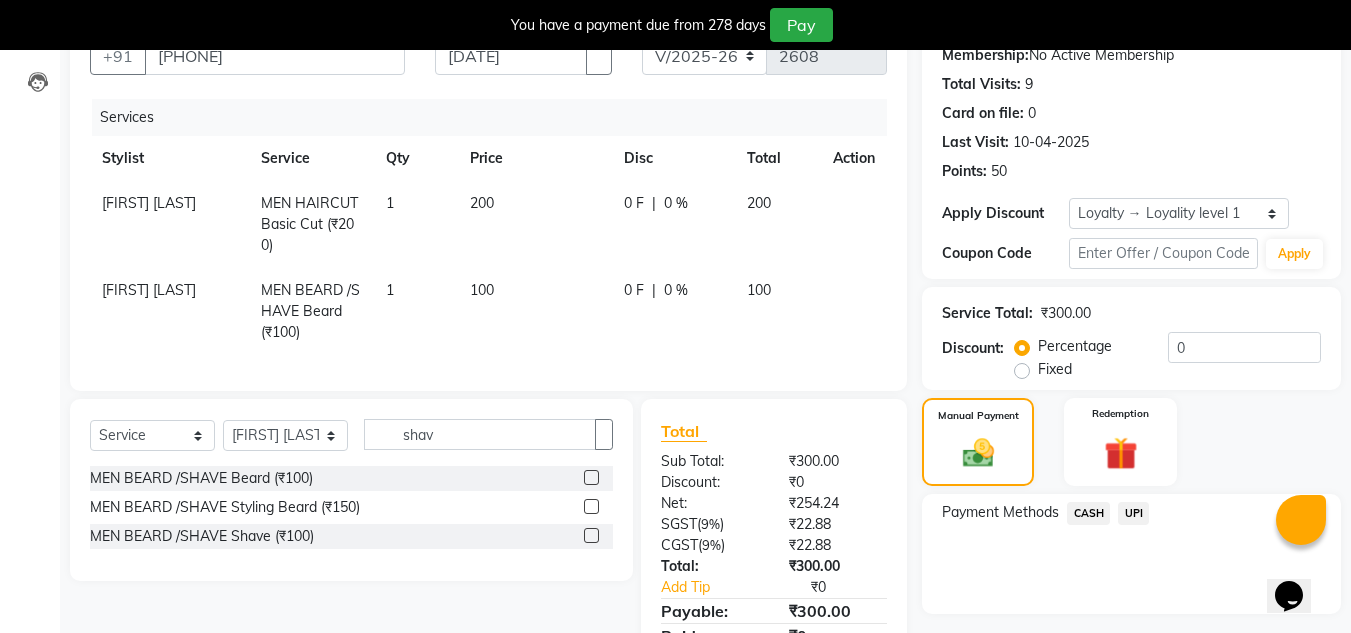 click on "UPI" at bounding box center [1088, 513] 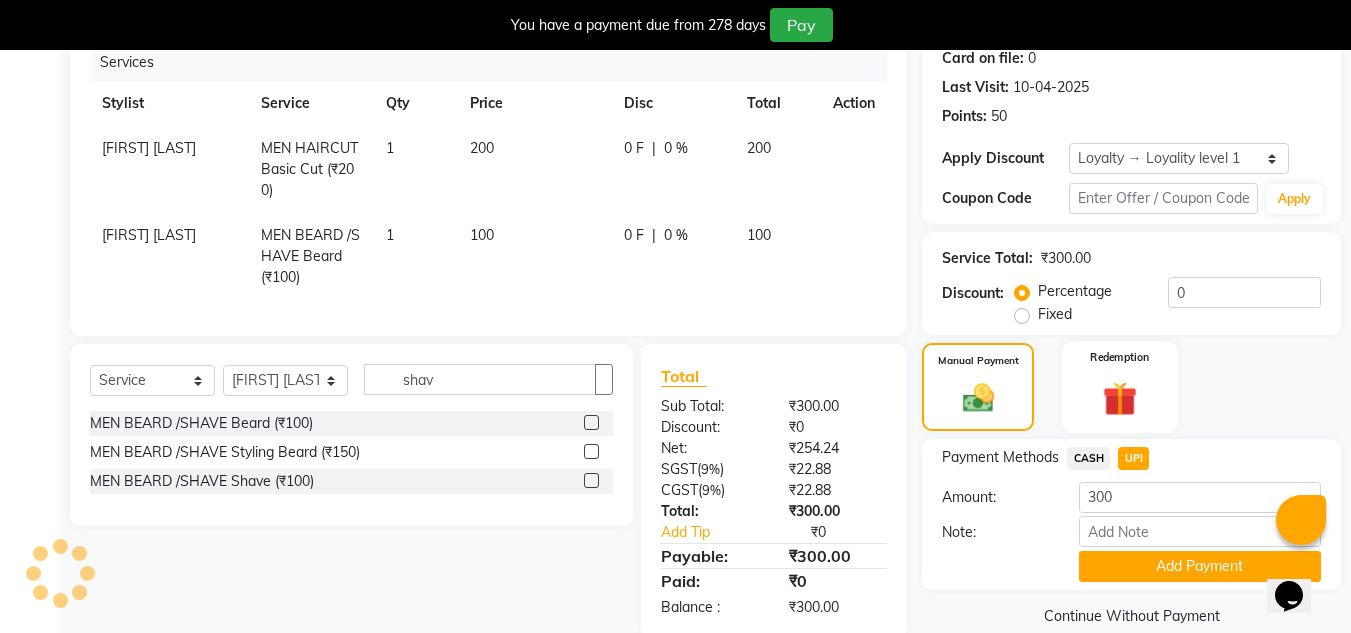 scroll, scrollTop: 304, scrollLeft: 0, axis: vertical 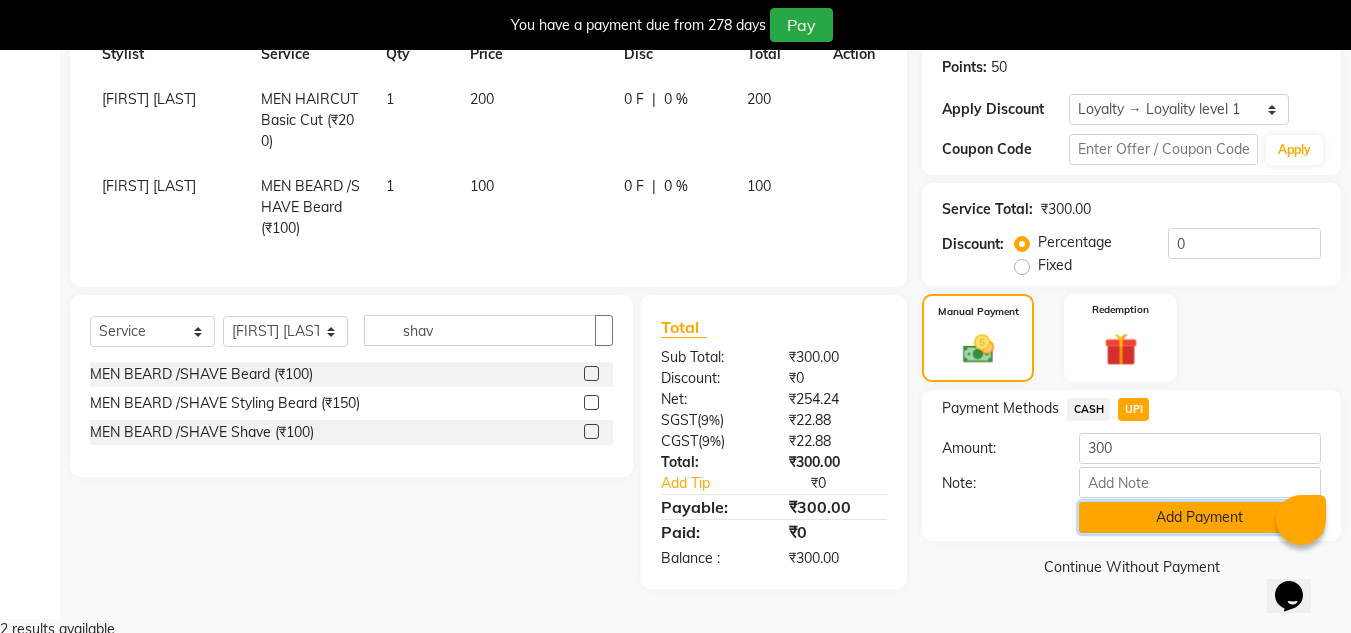 click on "Add Payment" at bounding box center (1200, 517) 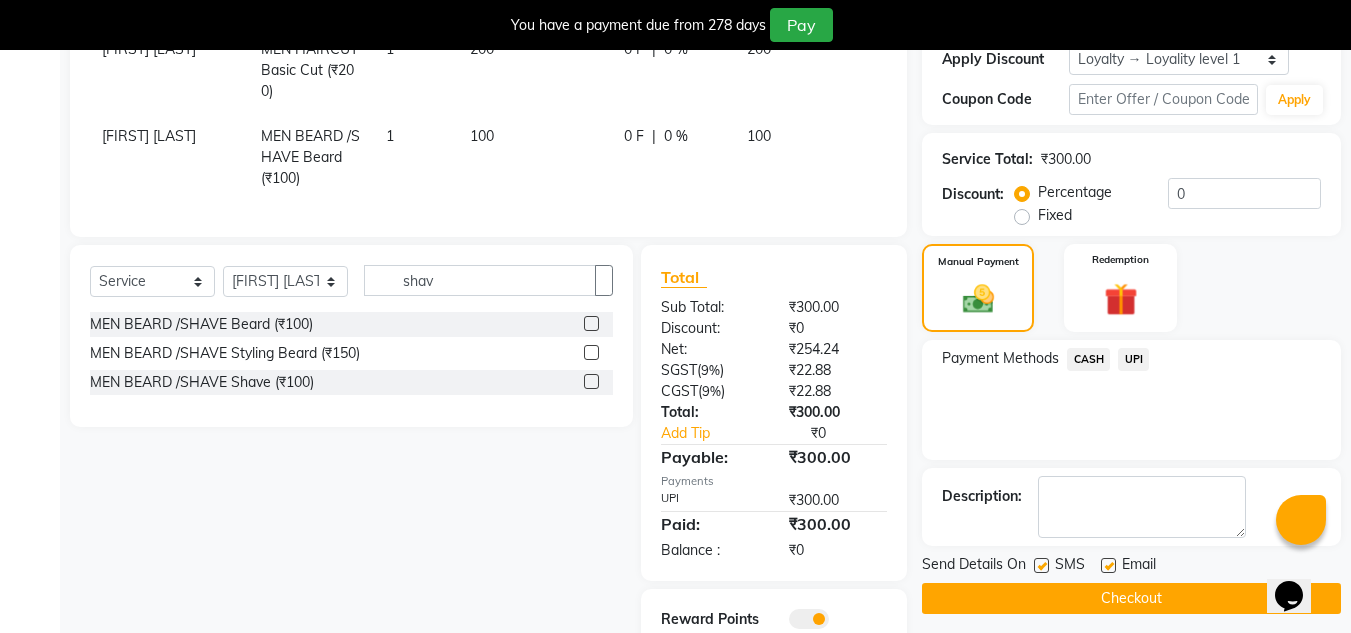 scroll, scrollTop: 466, scrollLeft: 0, axis: vertical 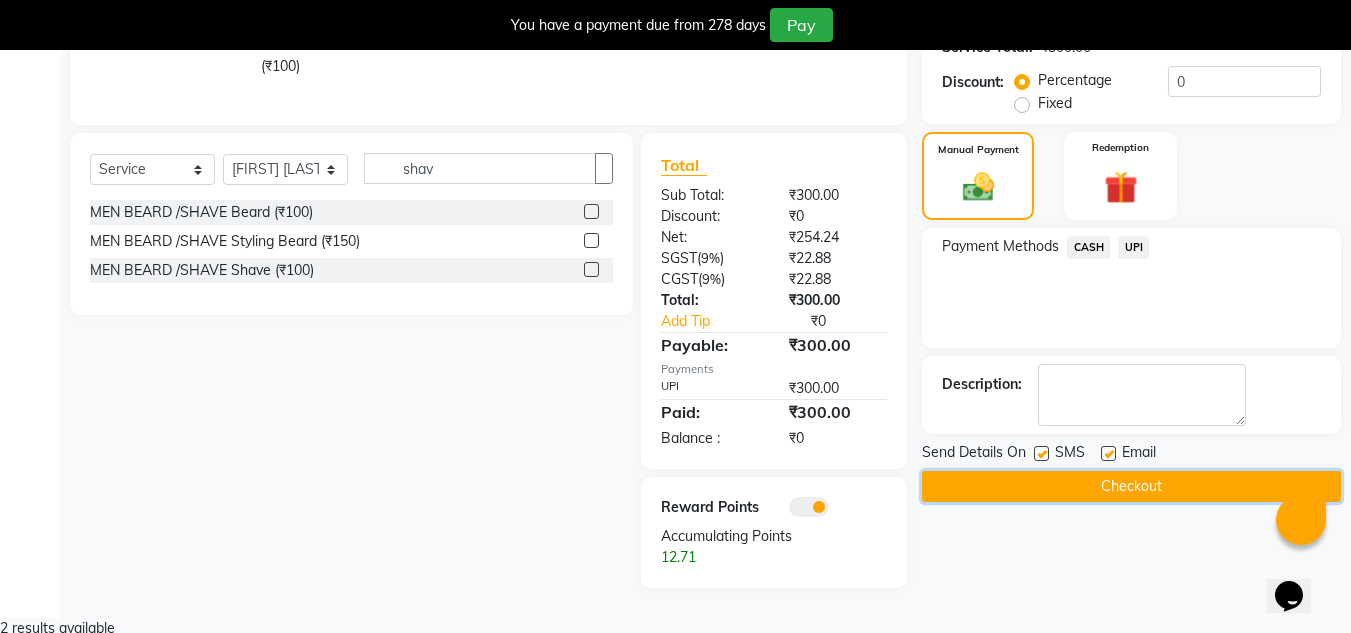 click on "Checkout" at bounding box center (1131, 486) 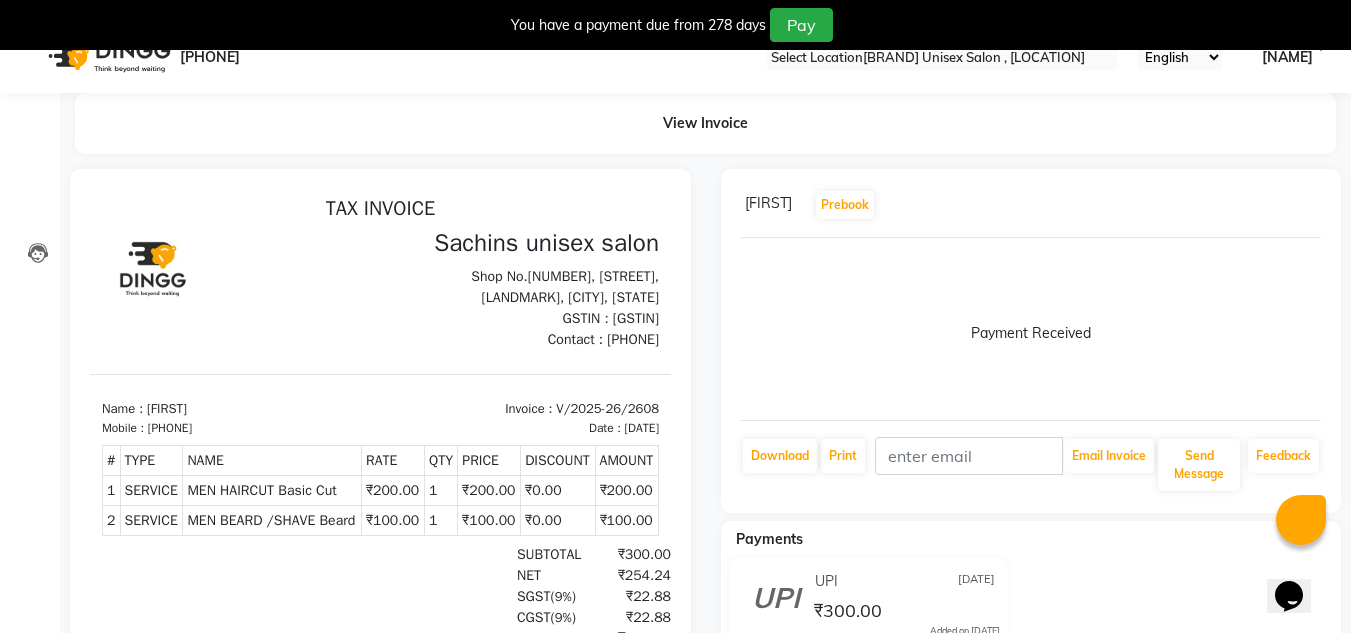 scroll, scrollTop: 0, scrollLeft: 0, axis: both 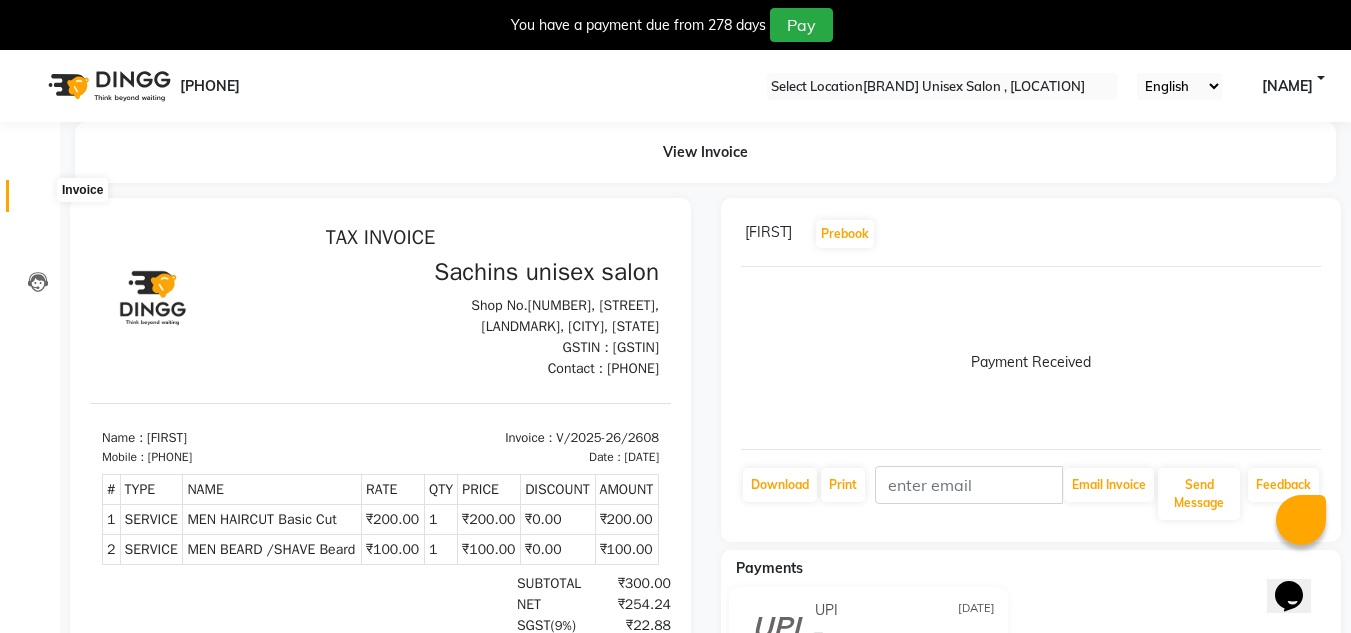 click at bounding box center [38, 201] 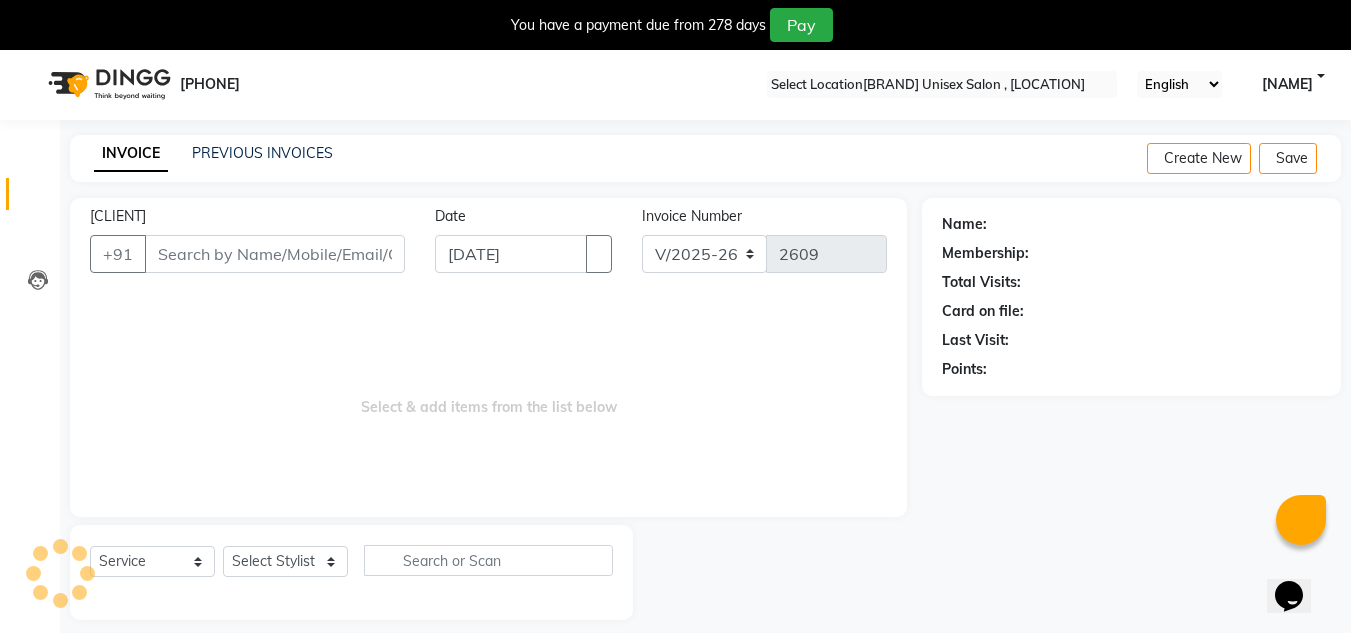 scroll, scrollTop: 50, scrollLeft: 0, axis: vertical 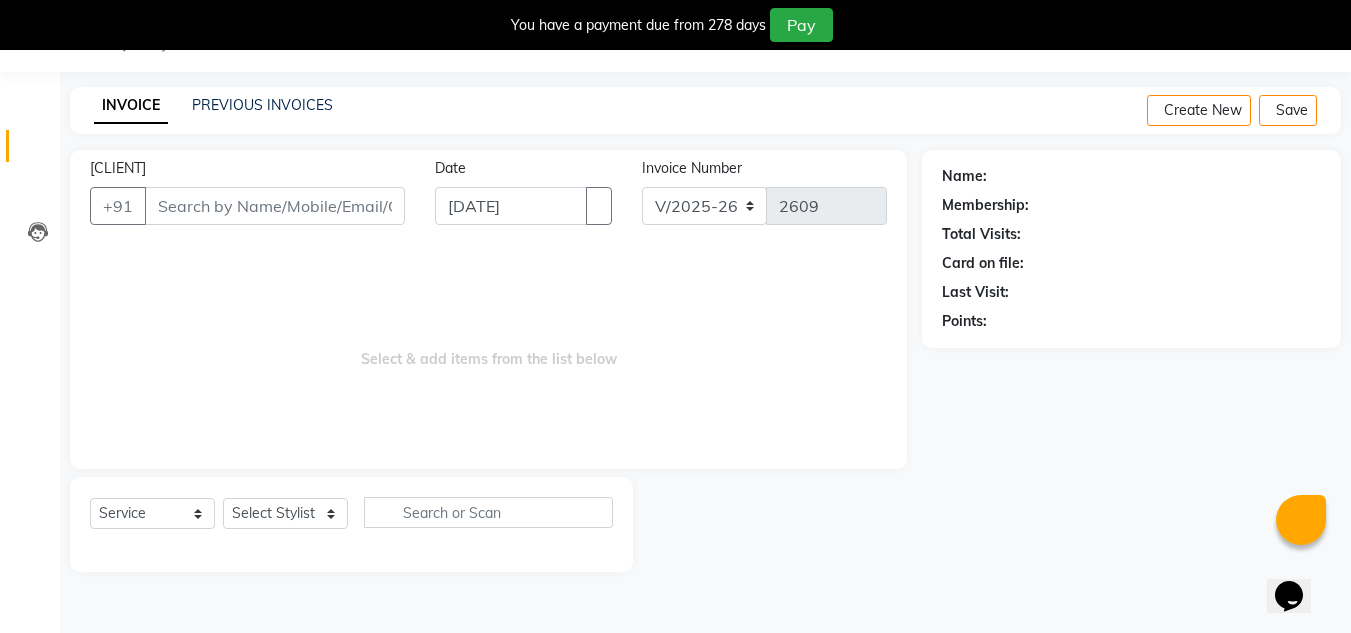 click on "[CLIENT]" at bounding box center (275, 206) 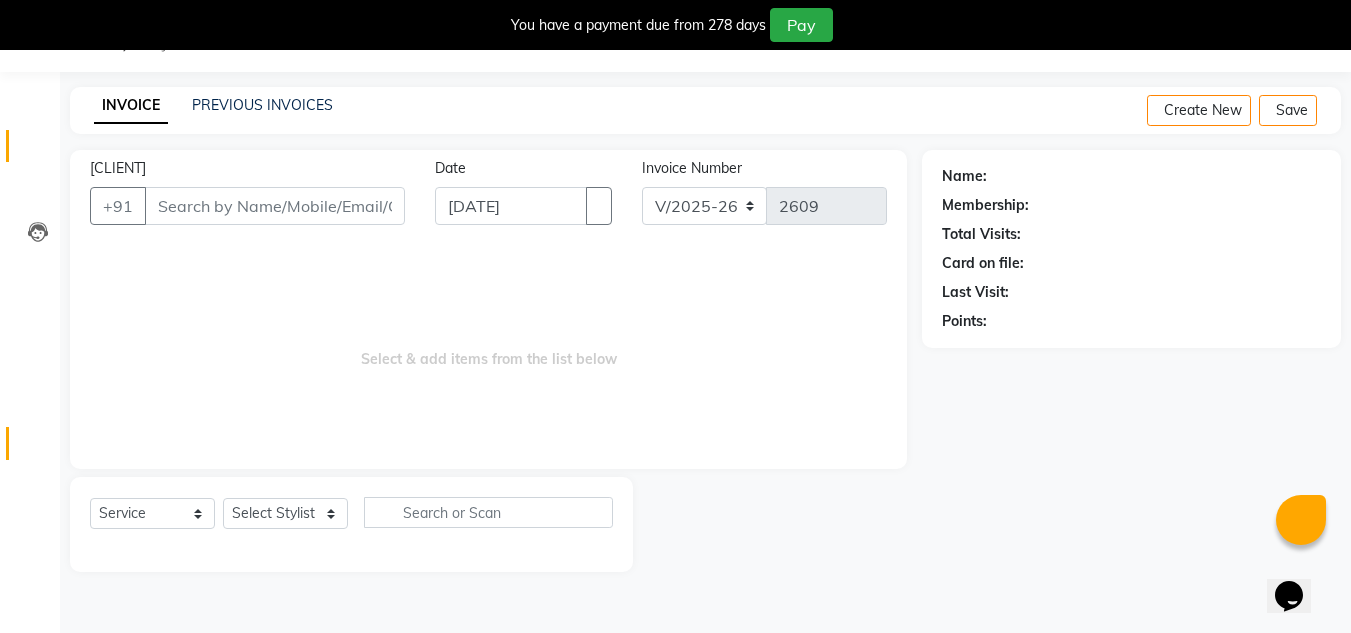 click on "Reports" at bounding box center (30, 443) 